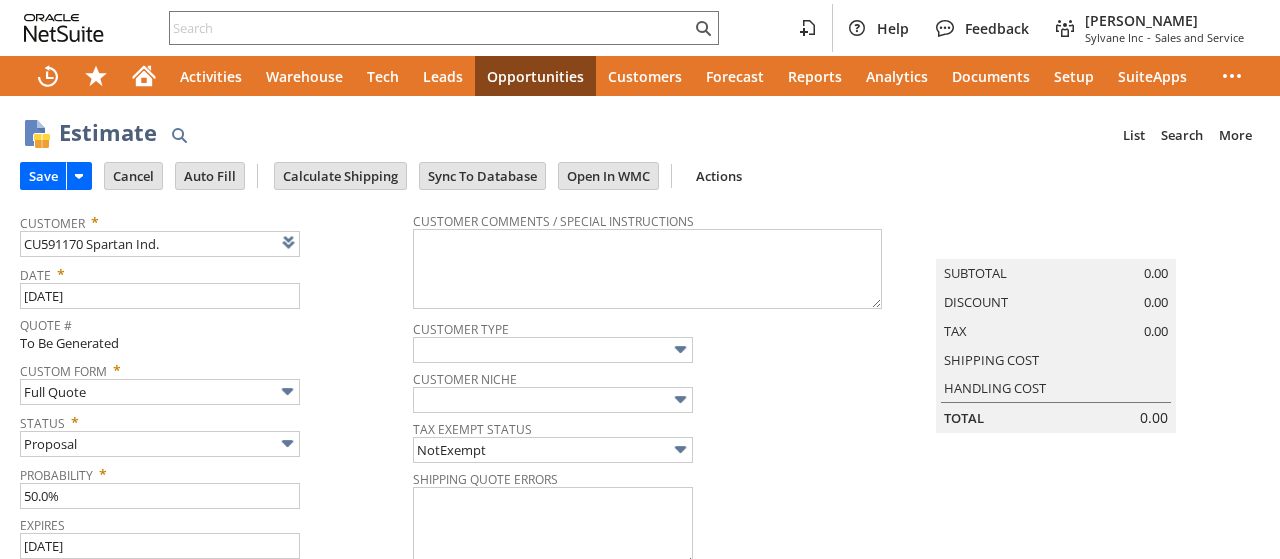 type on "Intelligent Recommendations ⁰" 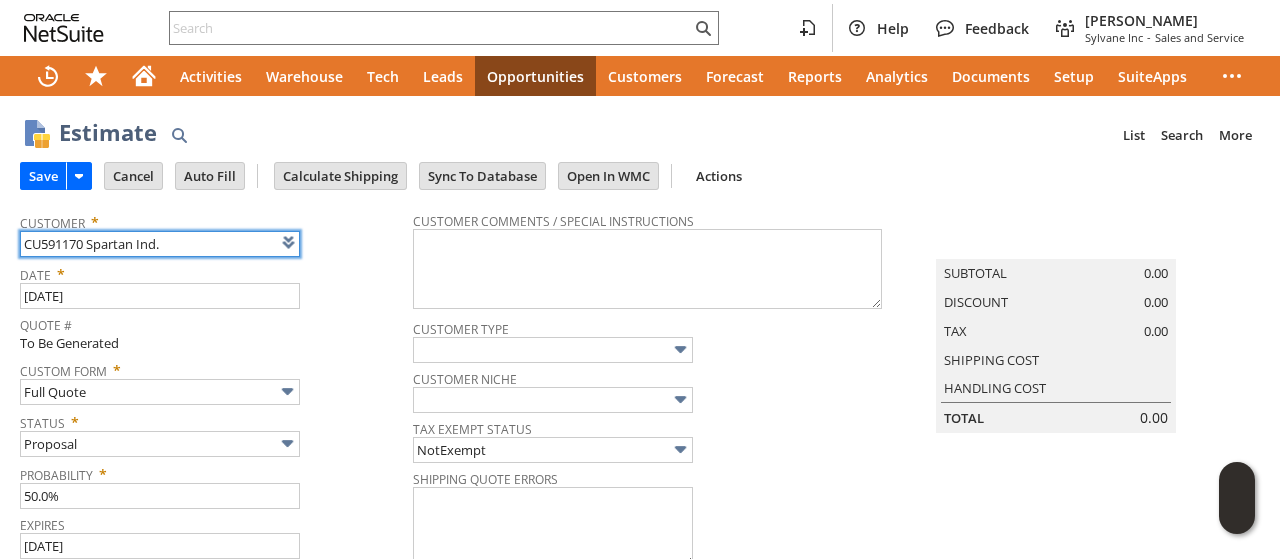 scroll, scrollTop: 0, scrollLeft: 0, axis: both 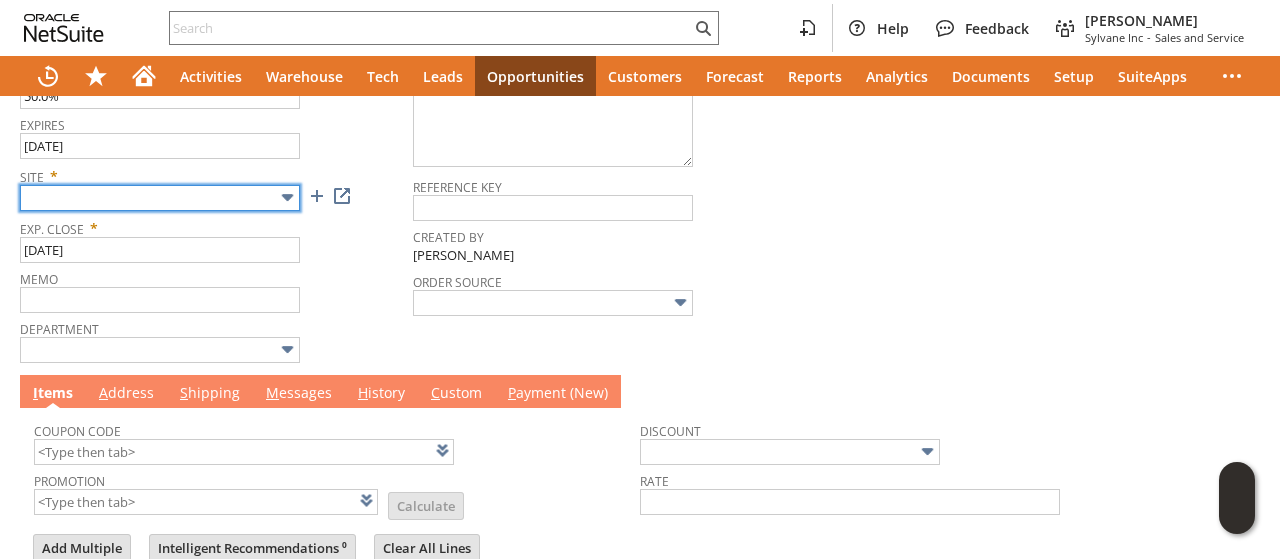 click at bounding box center [160, 198] 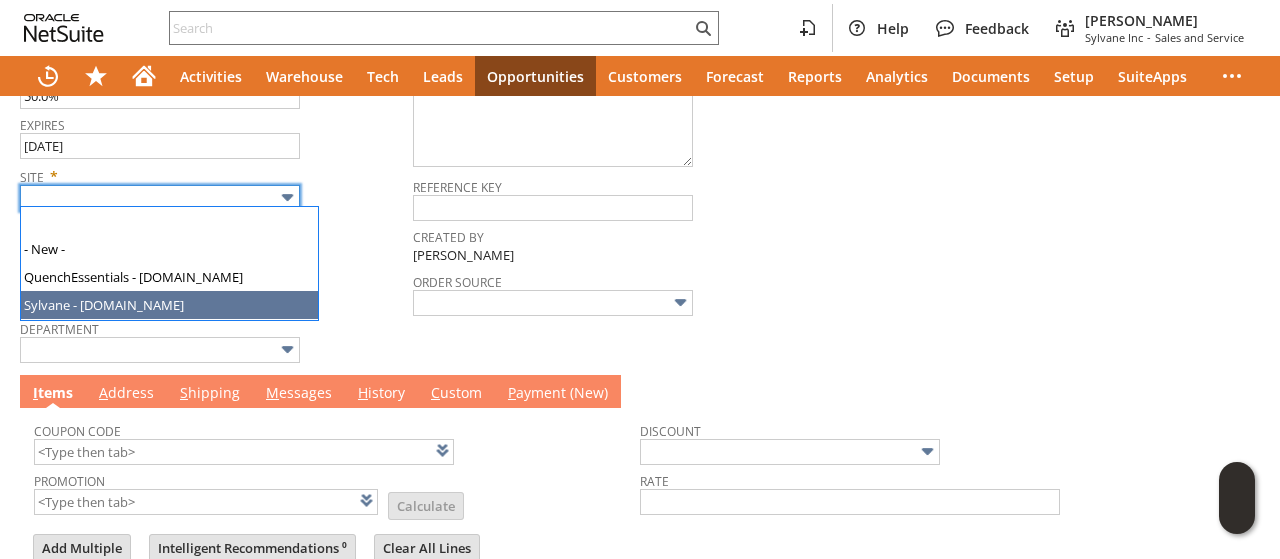 type on "Sylvane - [DOMAIN_NAME]" 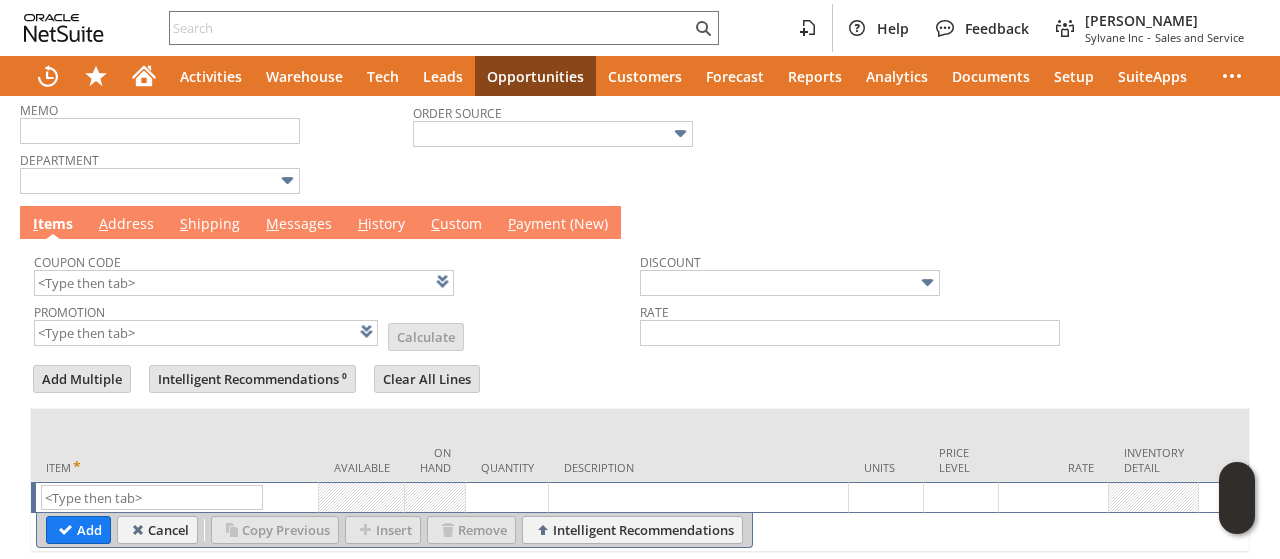 scroll, scrollTop: 641, scrollLeft: 0, axis: vertical 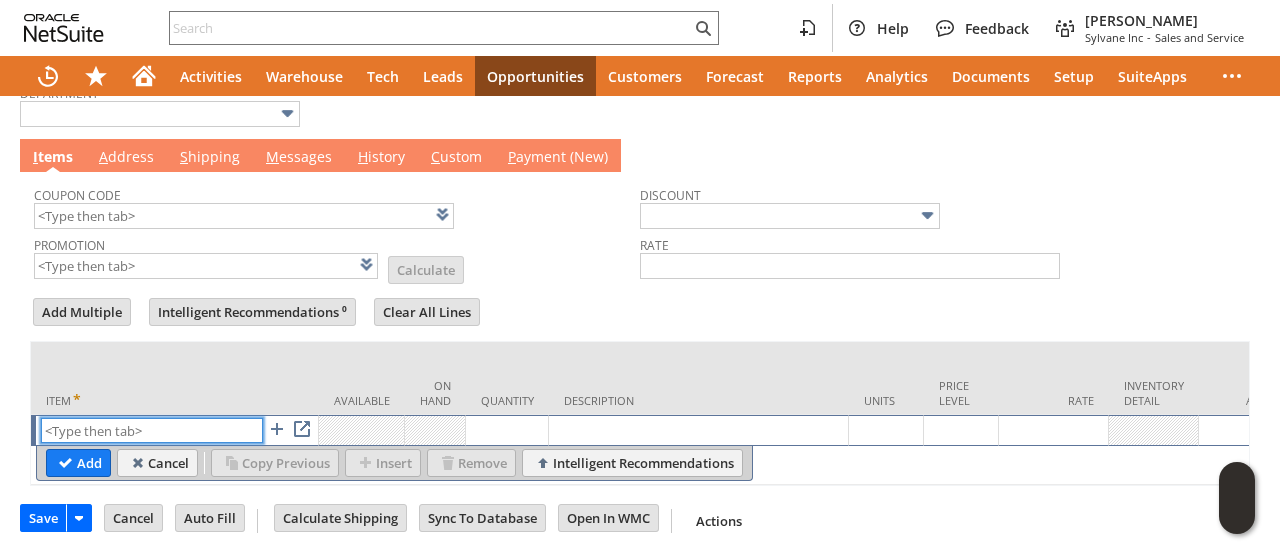 paste on "ni258" 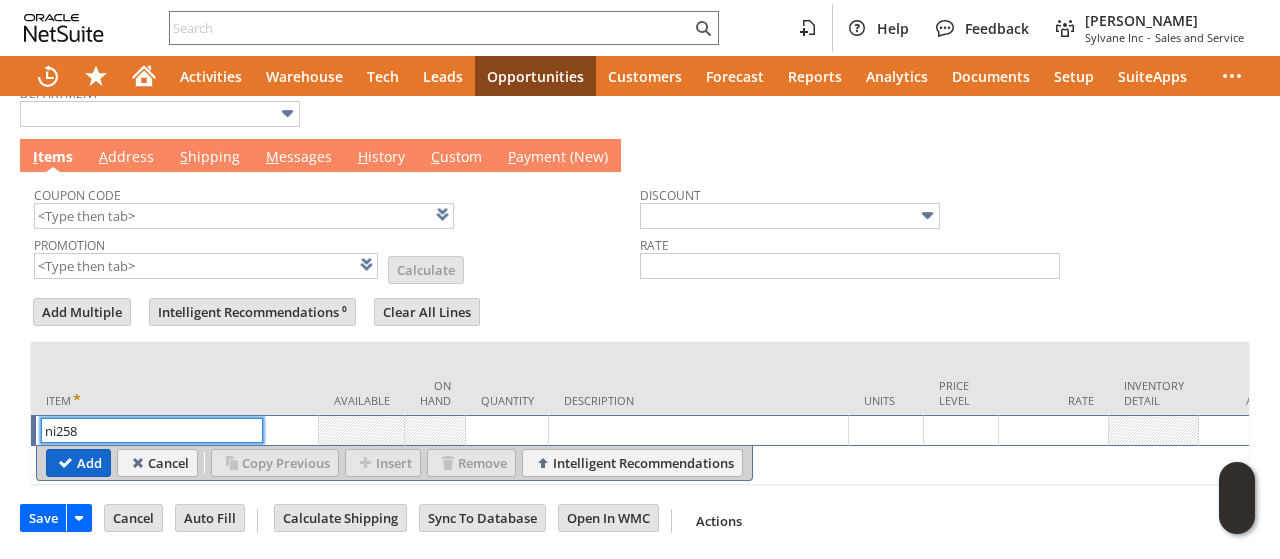 type on "ni258" 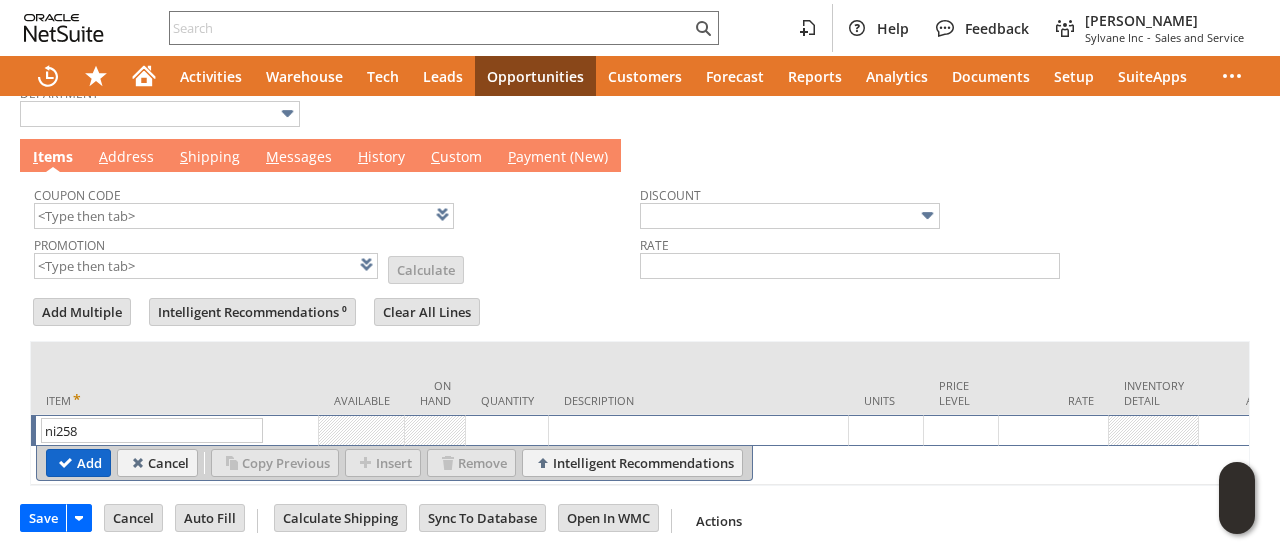 click on "Add" at bounding box center [78, 463] 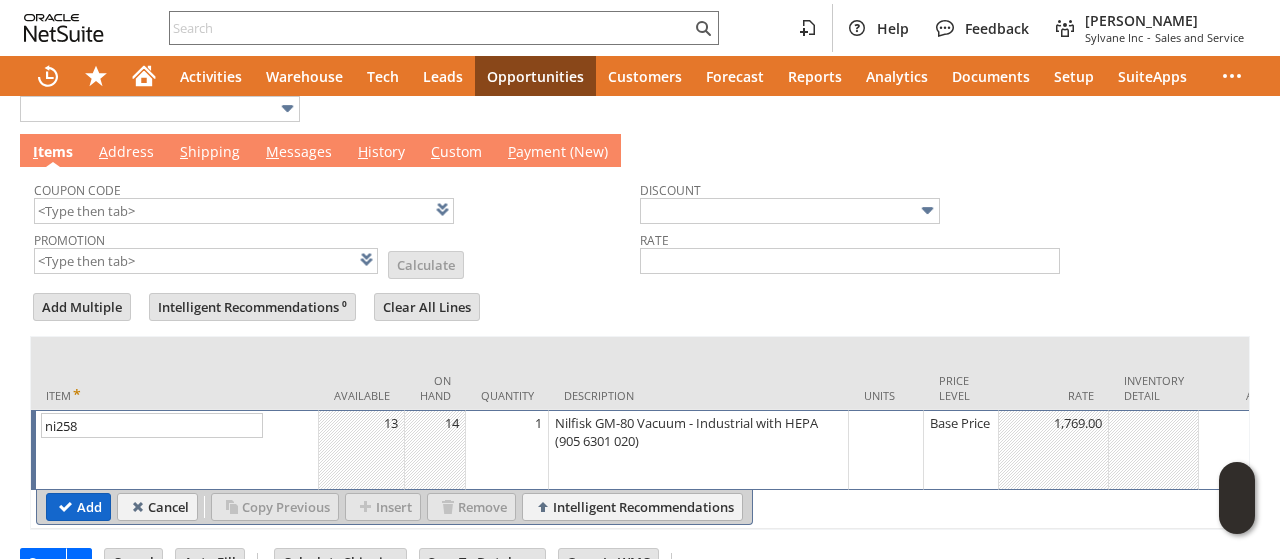 click on "Add" at bounding box center [78, 507] 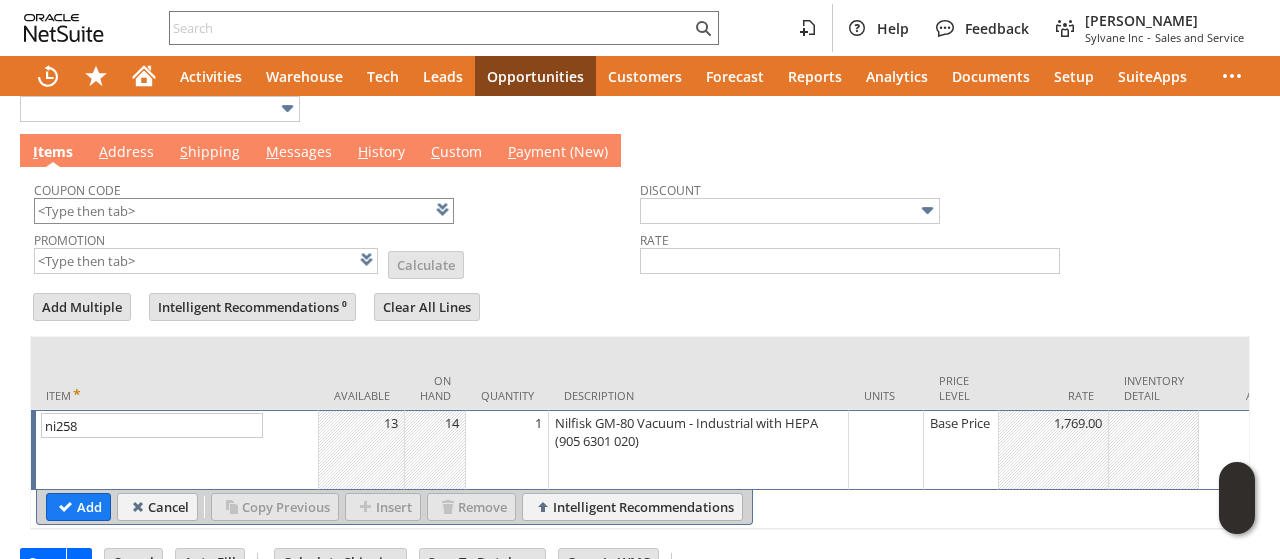 type 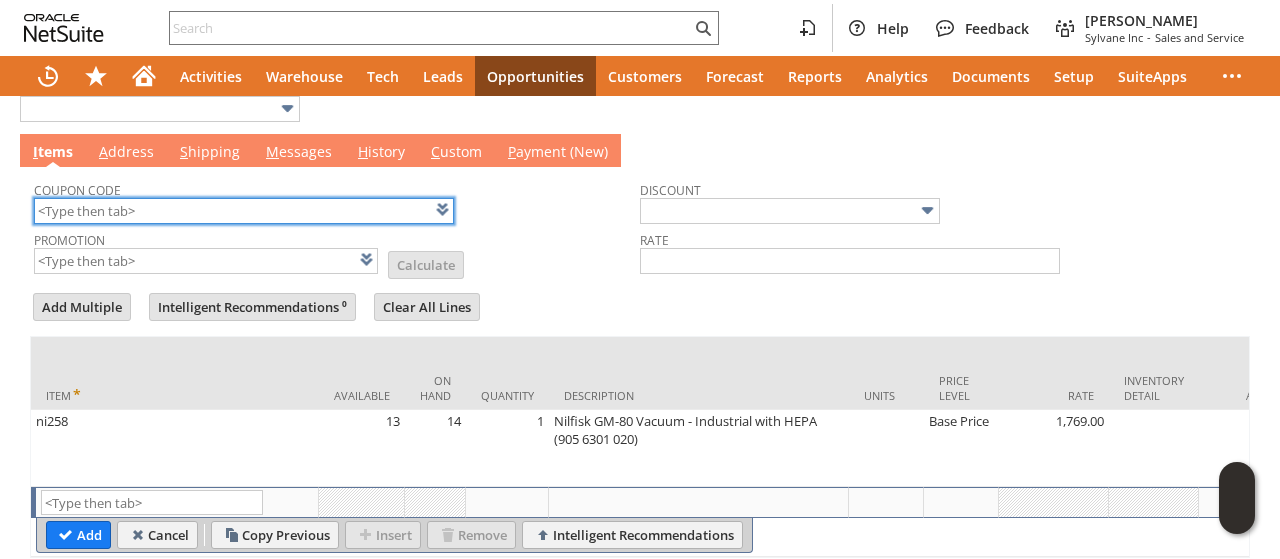 click at bounding box center (244, 211) 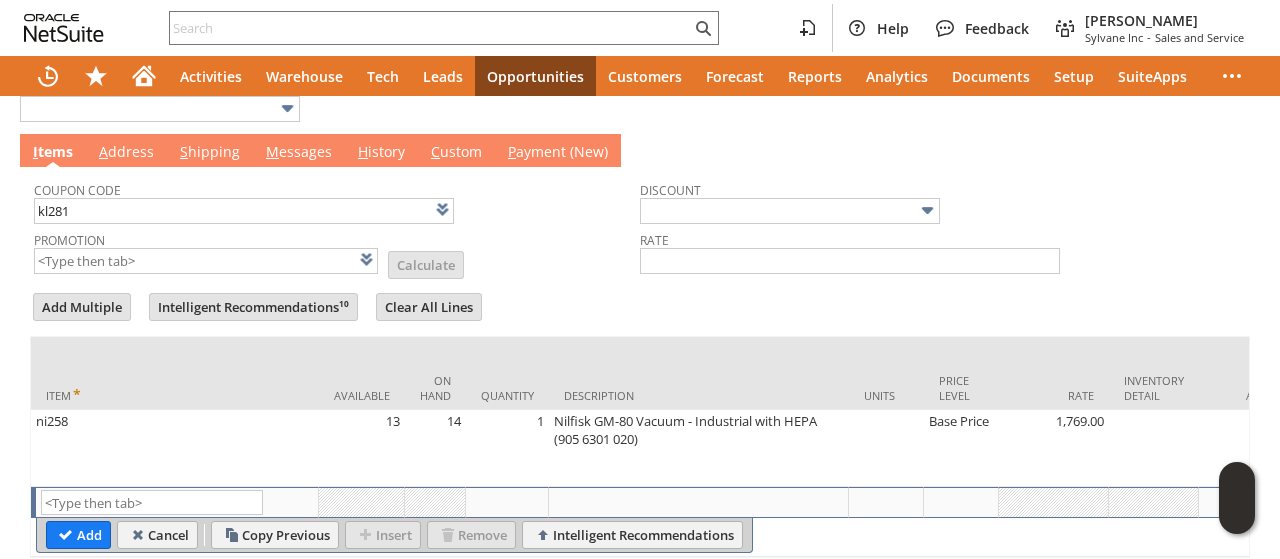 click on "Promotion
List
Calculate" at bounding box center (337, 251) 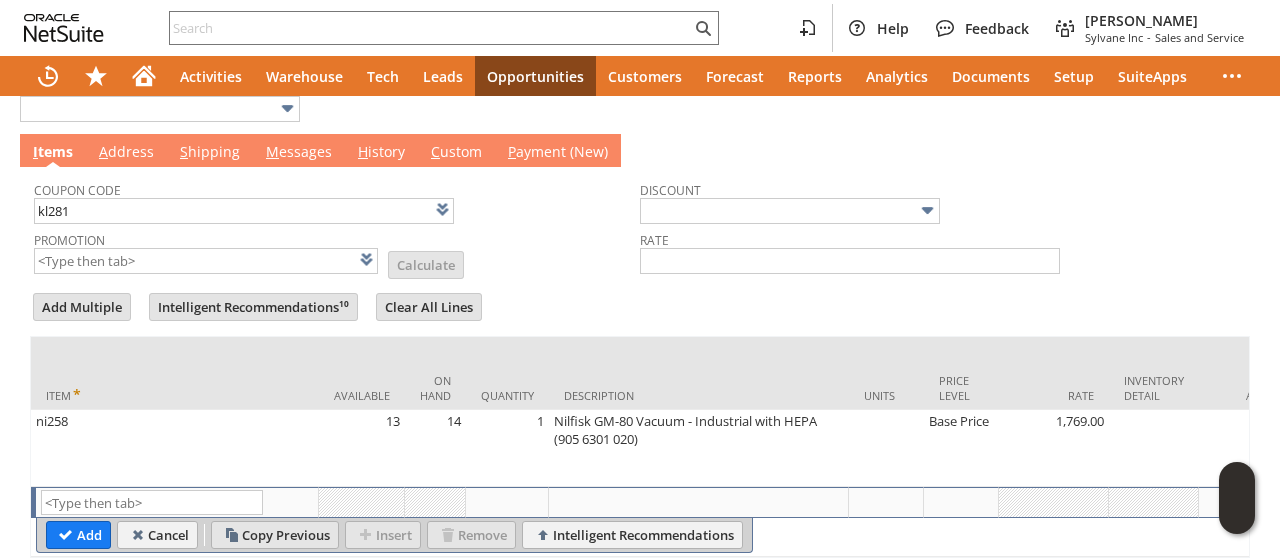 type on "KL281" 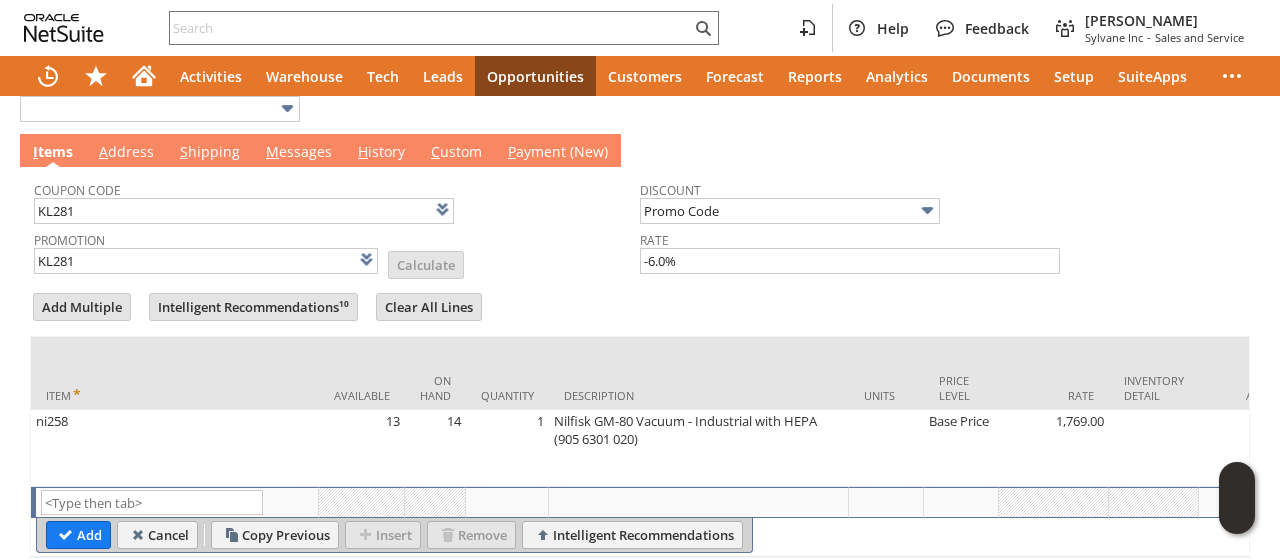 scroll, scrollTop: 0, scrollLeft: 1052, axis: horizontal 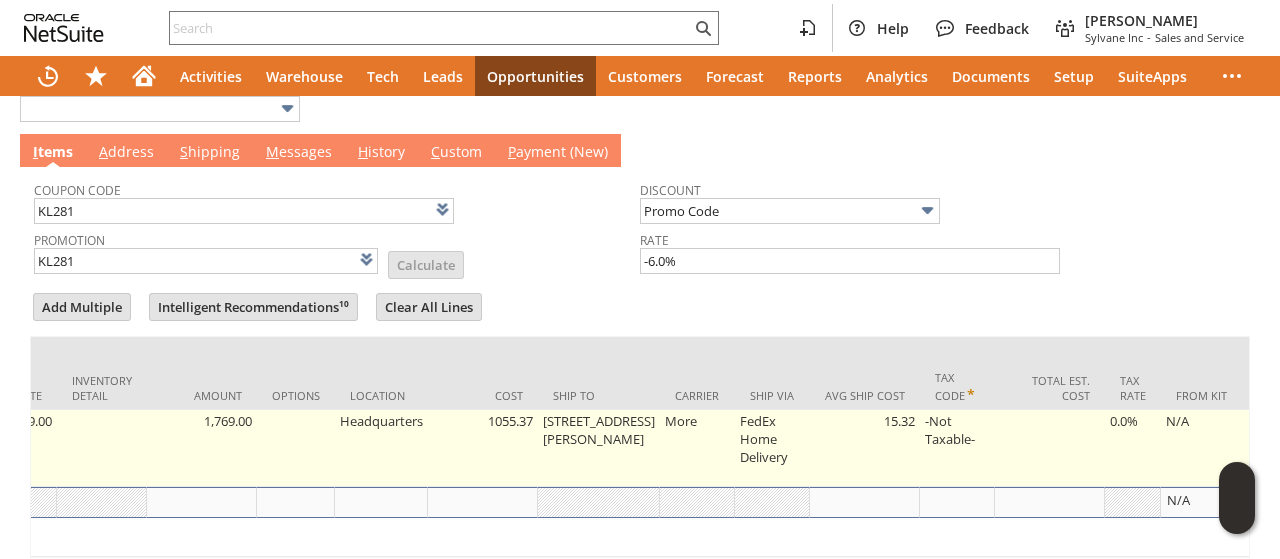 click on "[STREET_ADDRESS][PERSON_NAME]" at bounding box center (599, 448) 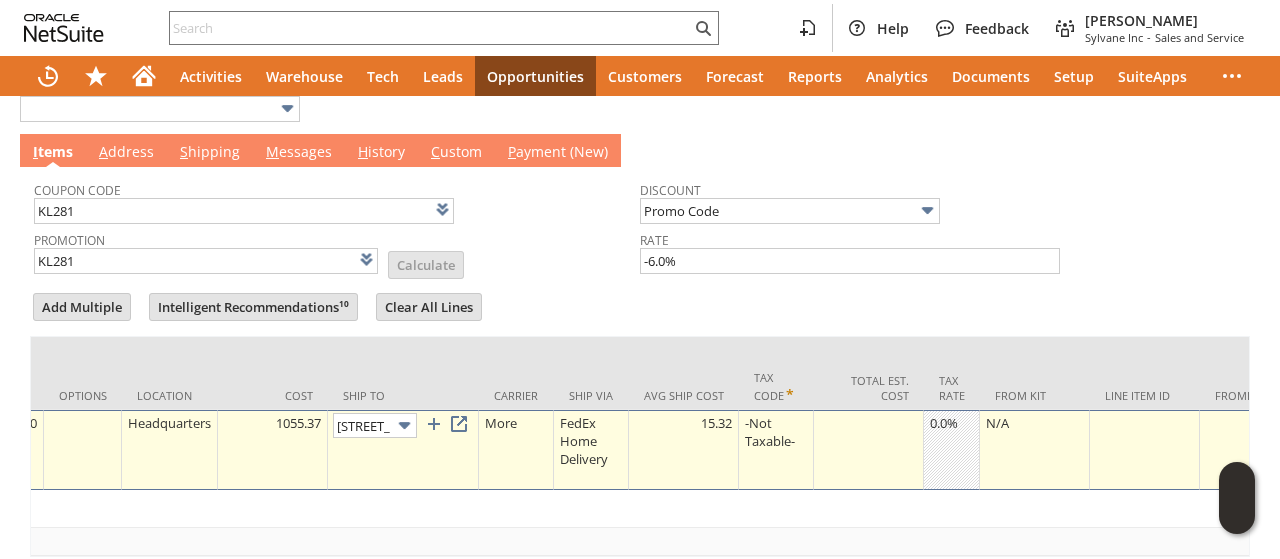 scroll, scrollTop: 0, scrollLeft: 93, axis: horizontal 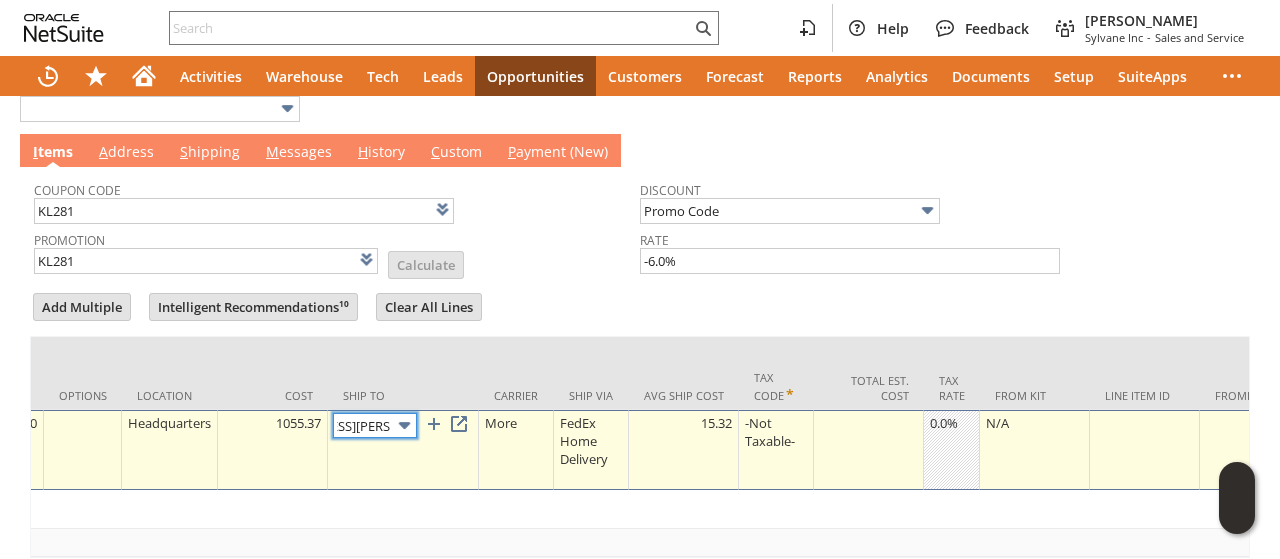 click at bounding box center [404, 425] 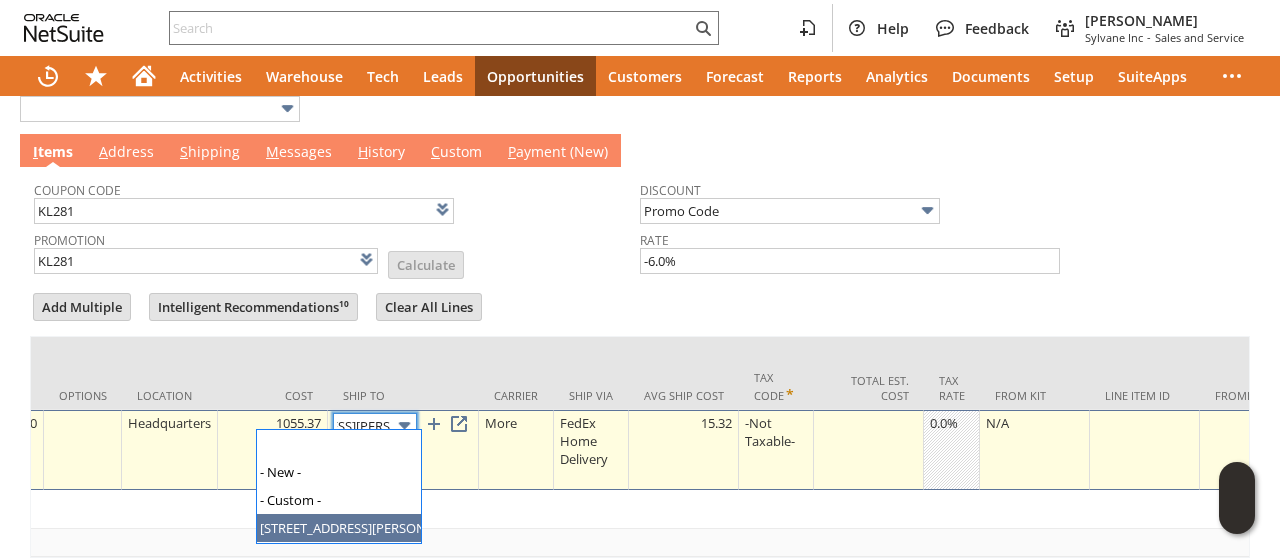 scroll, scrollTop: 0, scrollLeft: 0, axis: both 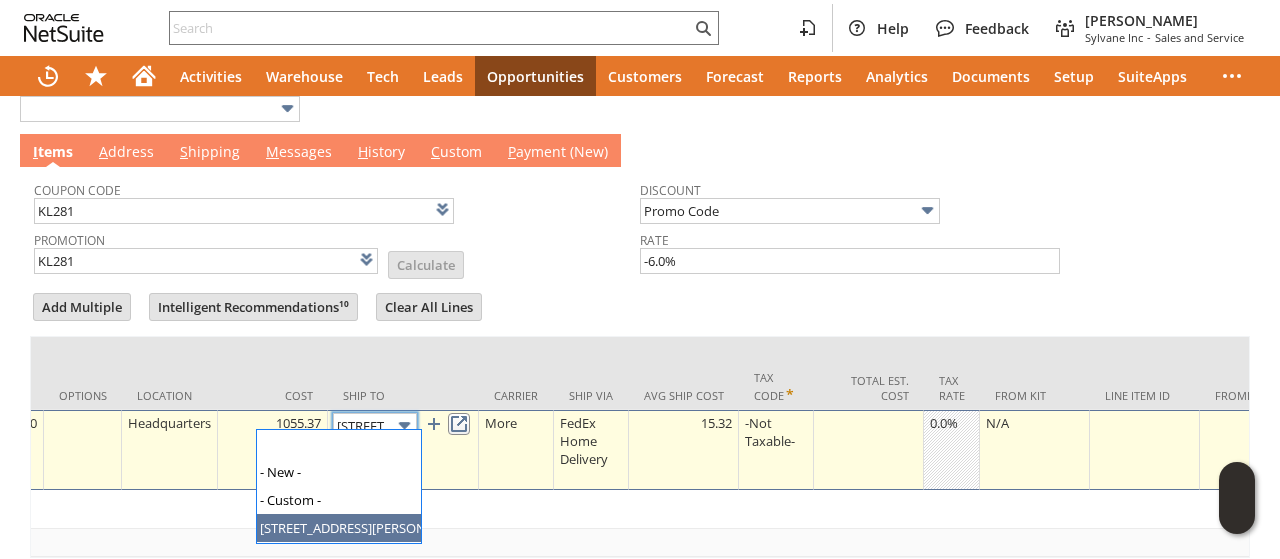 click at bounding box center [459, 424] 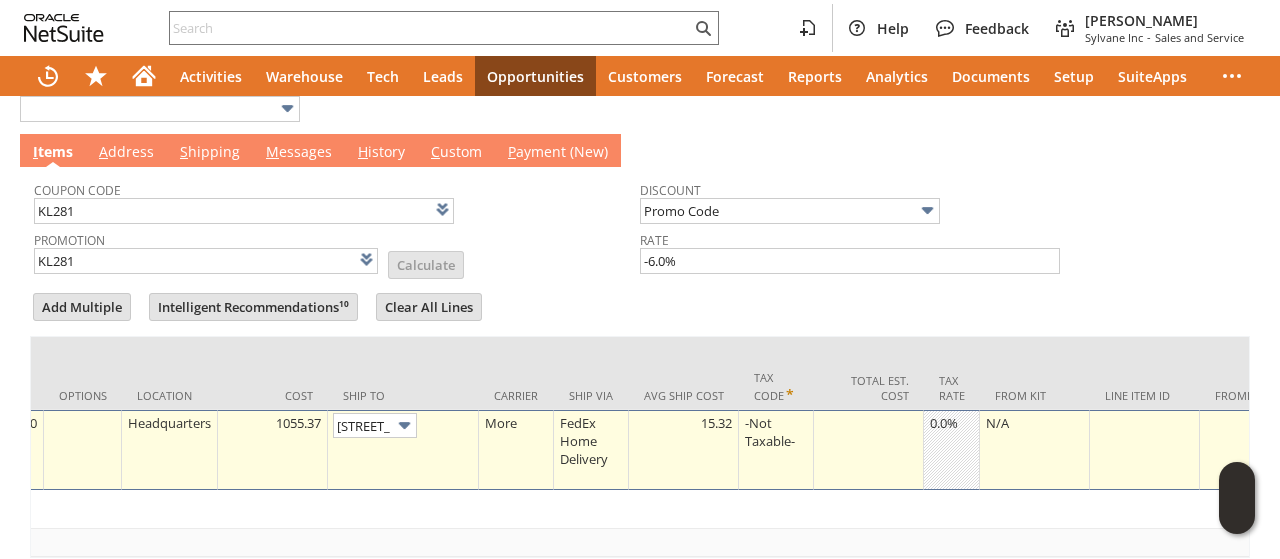 scroll, scrollTop: 541, scrollLeft: 0, axis: vertical 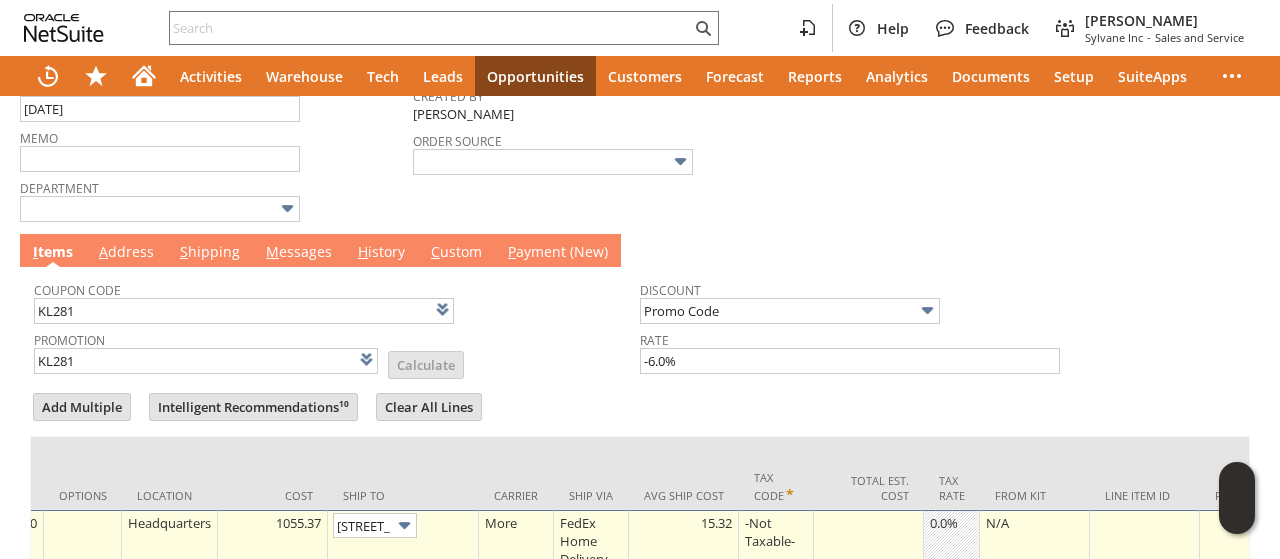 click on "A ddress" at bounding box center [126, 253] 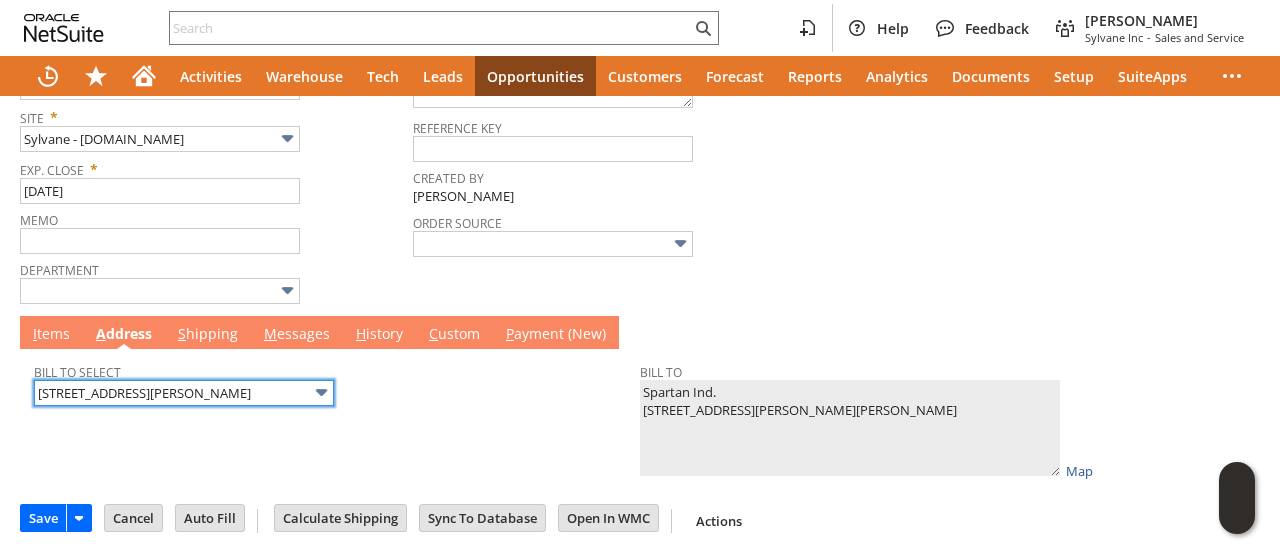 scroll, scrollTop: 452, scrollLeft: 0, axis: vertical 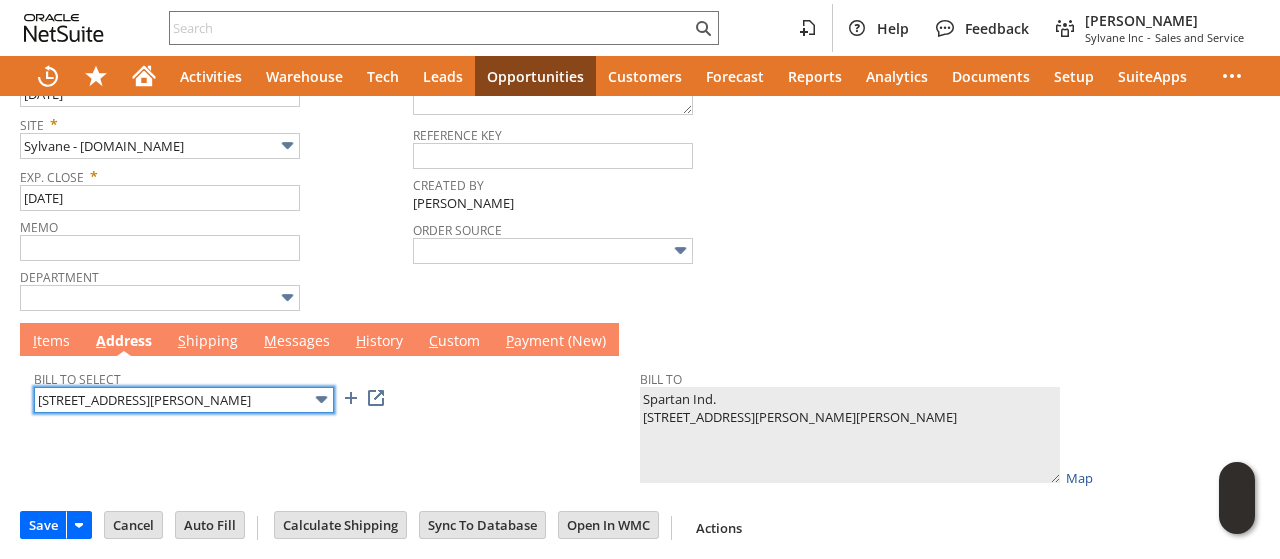 click on "Help Feedback [PERSON_NAME] Sylvane Inc  -  Sales and Service
Activities Warehouse Tech Leads Opportunities Customers Forecast Reports Analytics Documents Setup SuiteApps
Estimate
List
Search
More
Add To Shortcuts
Go
Save
Save
Save & New
Save & Print" at bounding box center (640, 279) 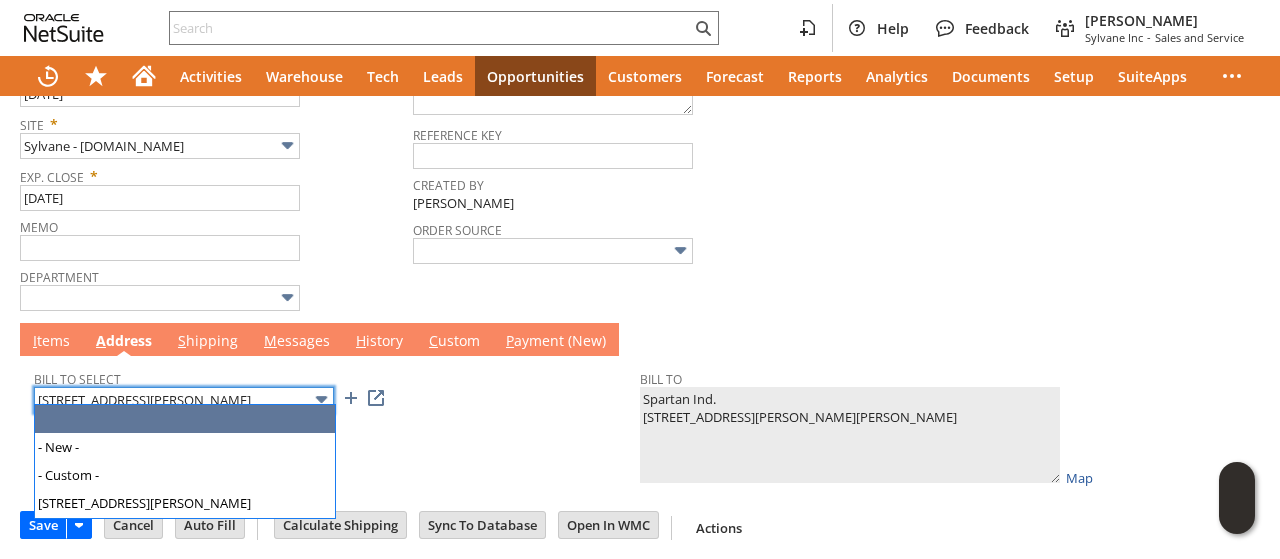 type 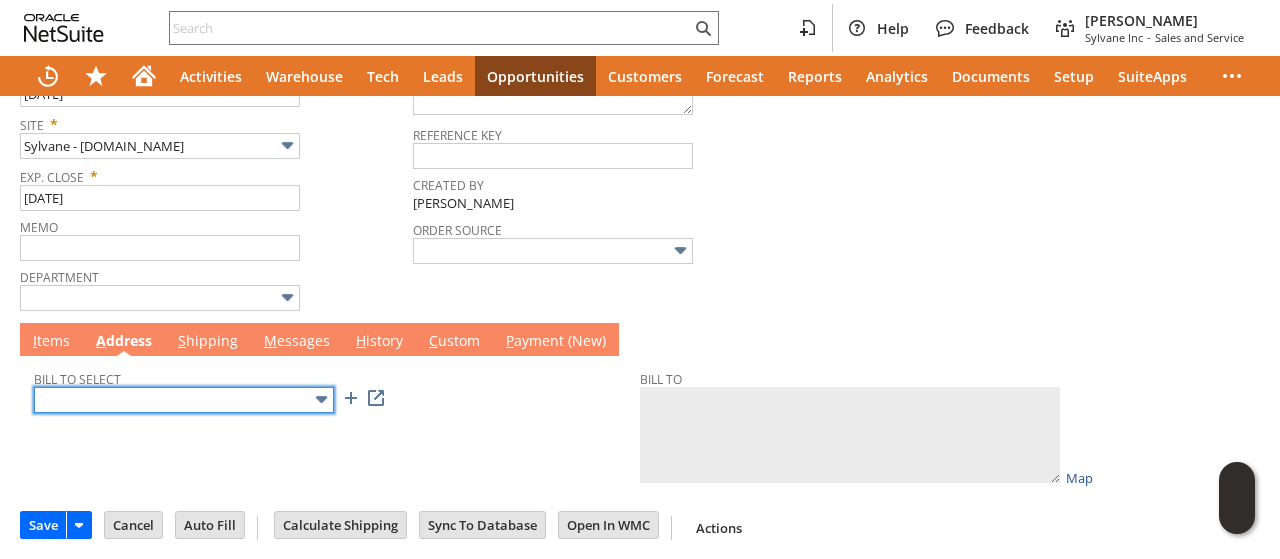 click at bounding box center (184, 400) 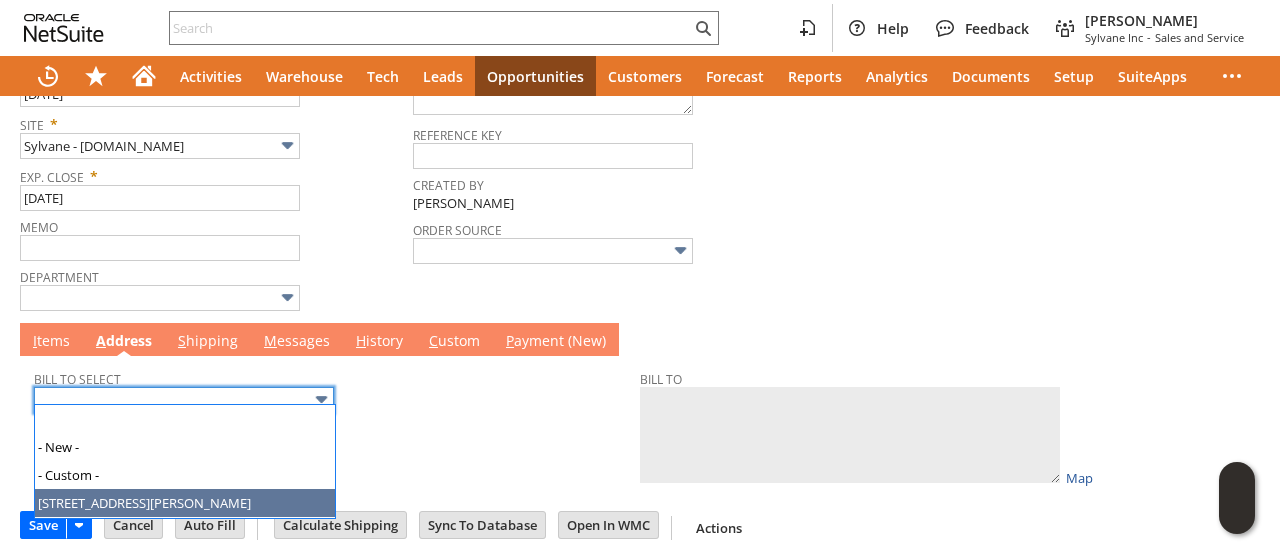 type on "[STREET_ADDRESS][PERSON_NAME]" 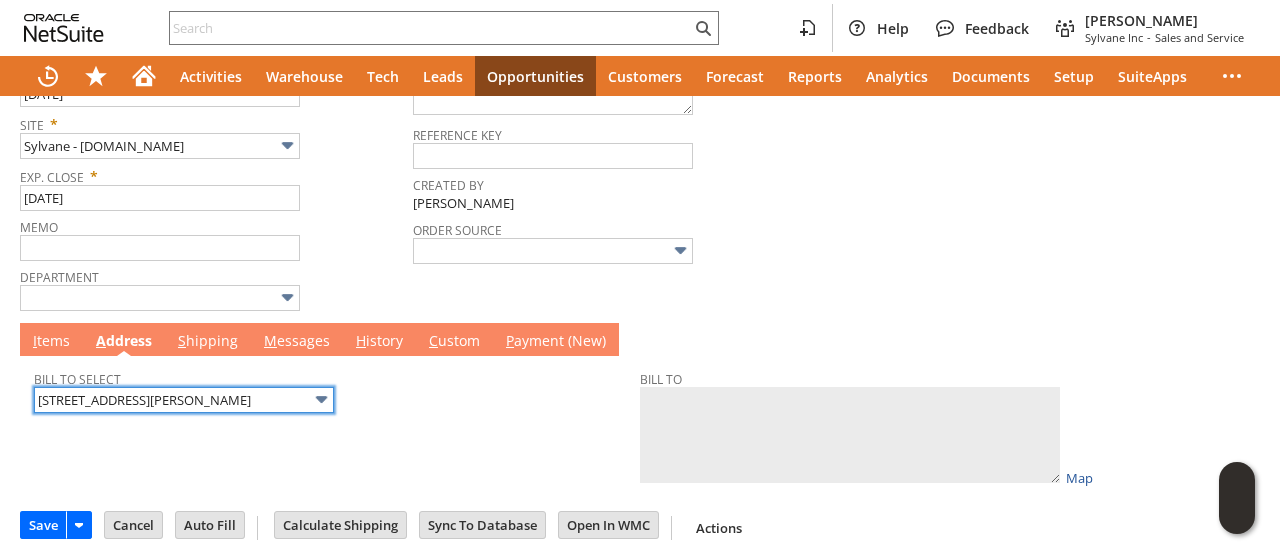 type on "Spartan Ind.
[STREET_ADDRESS][PERSON_NAME][PERSON_NAME]" 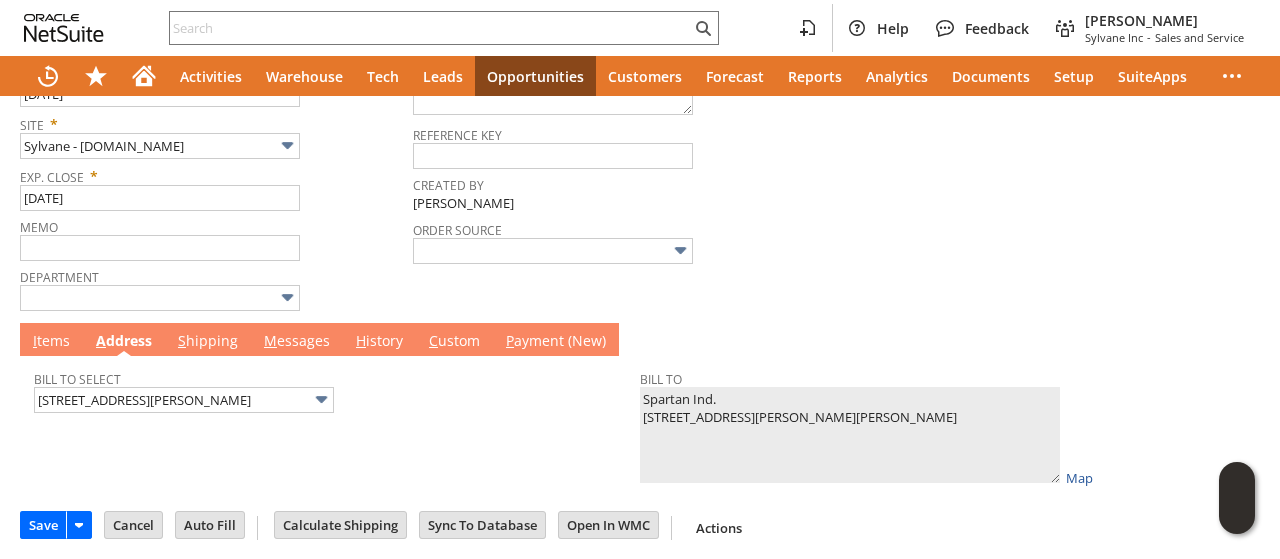 click on "I tems" at bounding box center [51, 342] 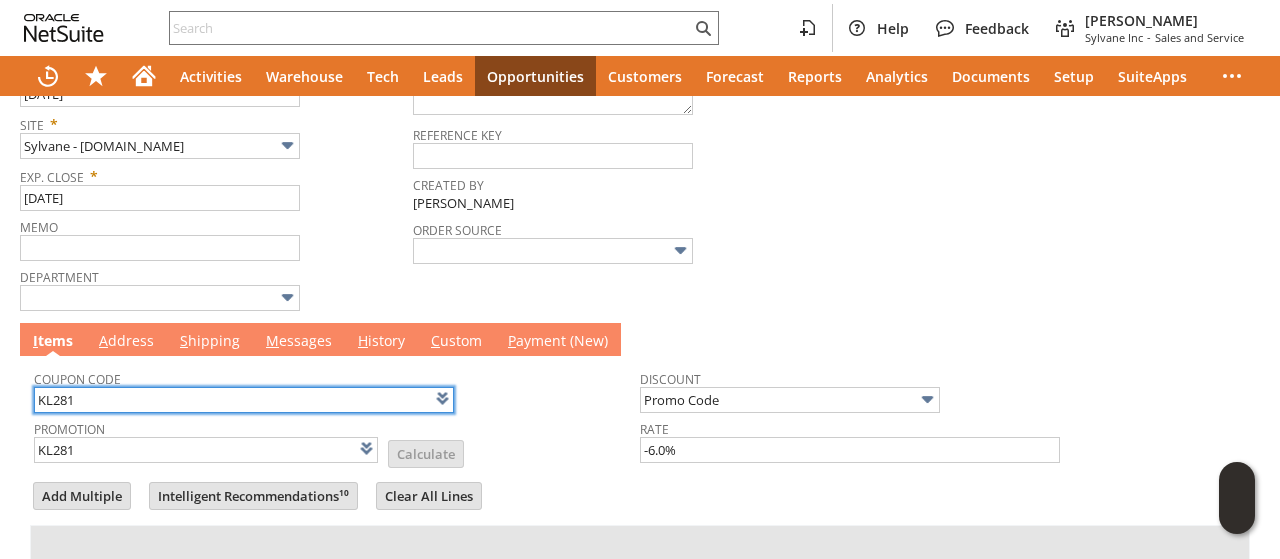 scroll, scrollTop: 0, scrollLeft: 1052, axis: horizontal 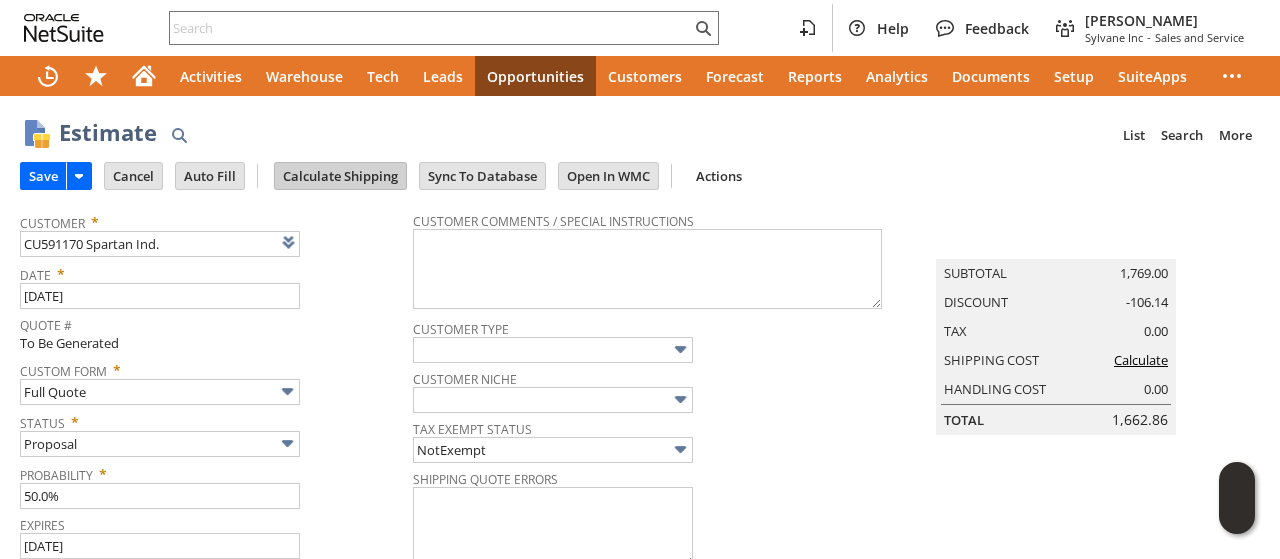 click on "Calculate Shipping" at bounding box center [340, 176] 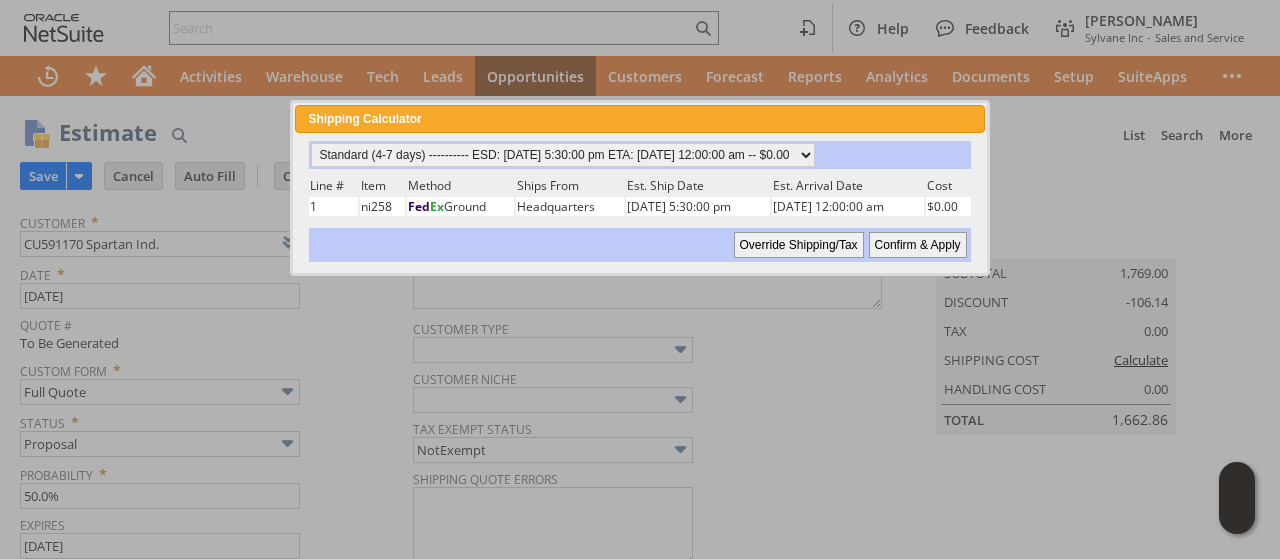 click on "Confirm & Apply" at bounding box center [918, 245] 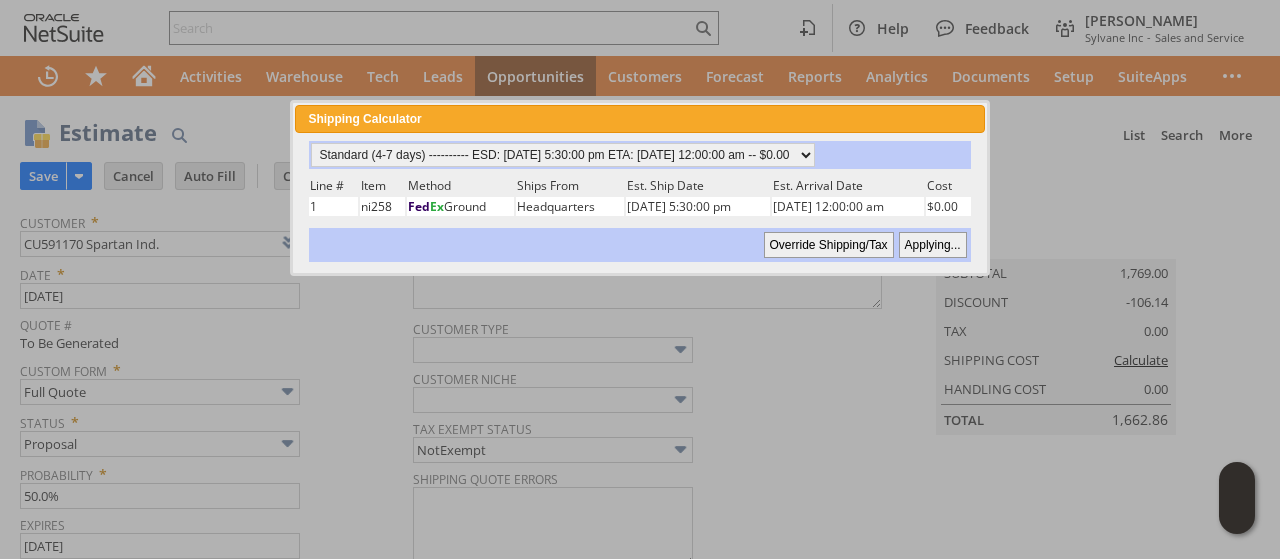 type 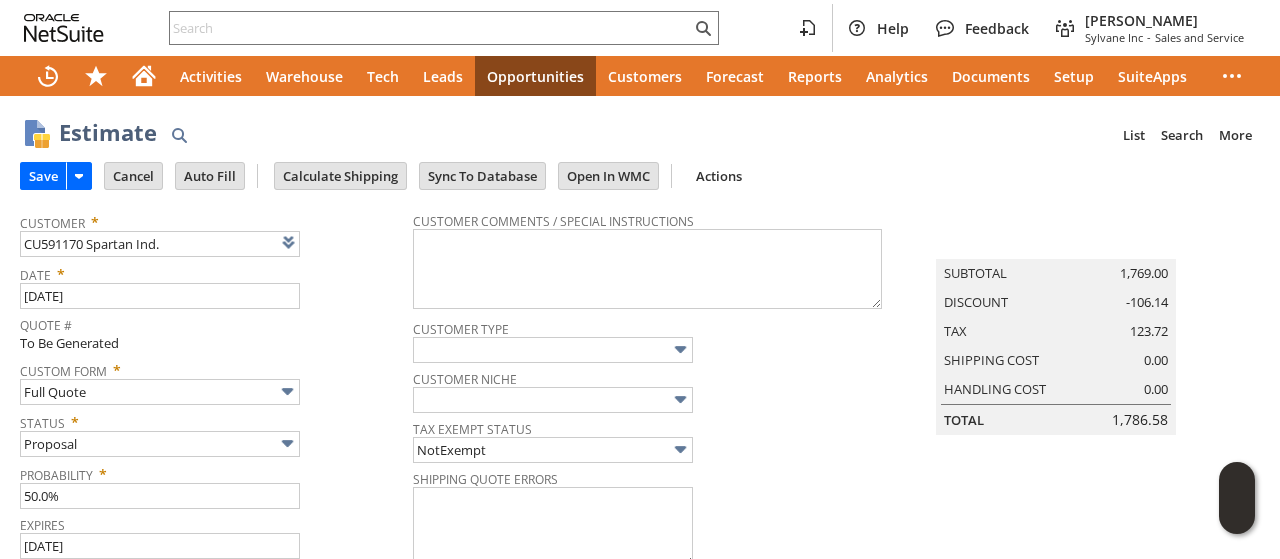 scroll, scrollTop: 0, scrollLeft: 0, axis: both 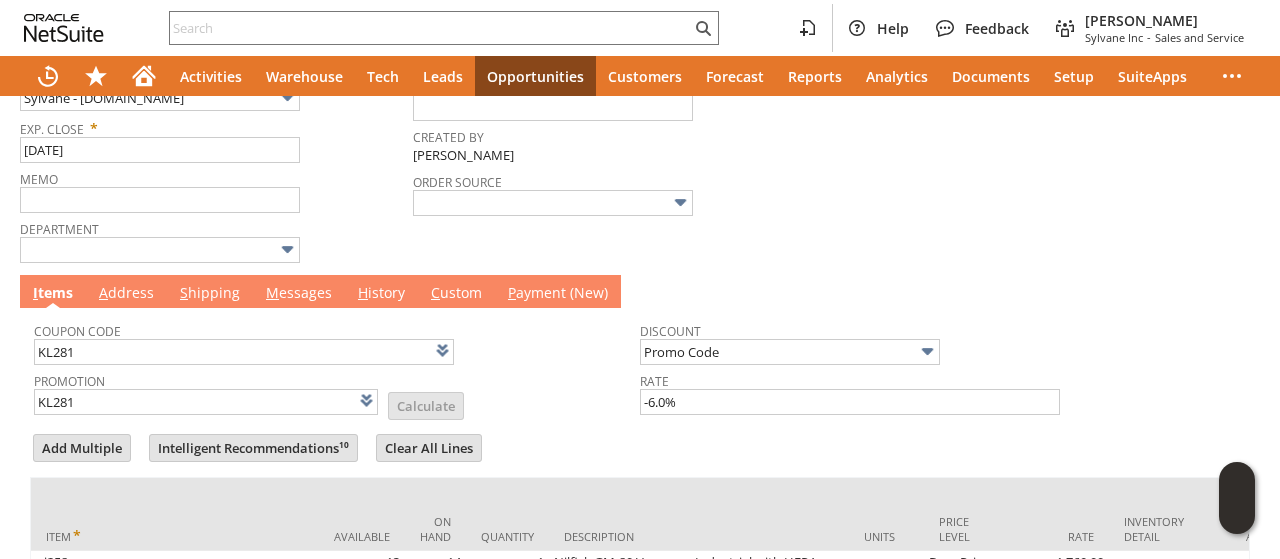 click on "M essages" at bounding box center [299, 294] 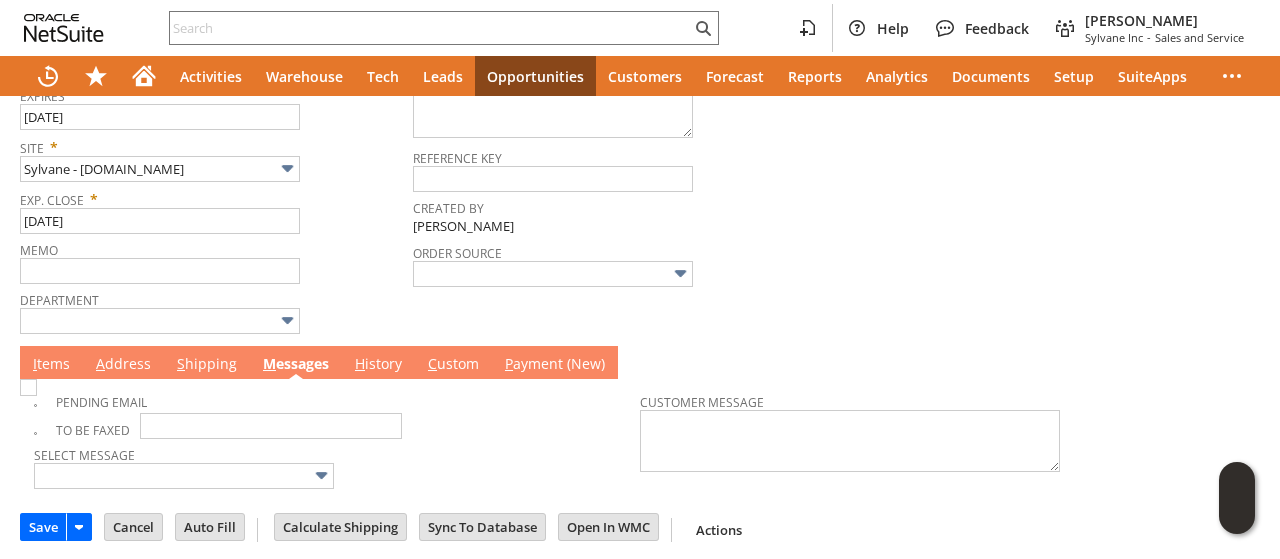 drag, startPoint x: 788, startPoint y: 201, endPoint x: 764, endPoint y: 221, distance: 31.241 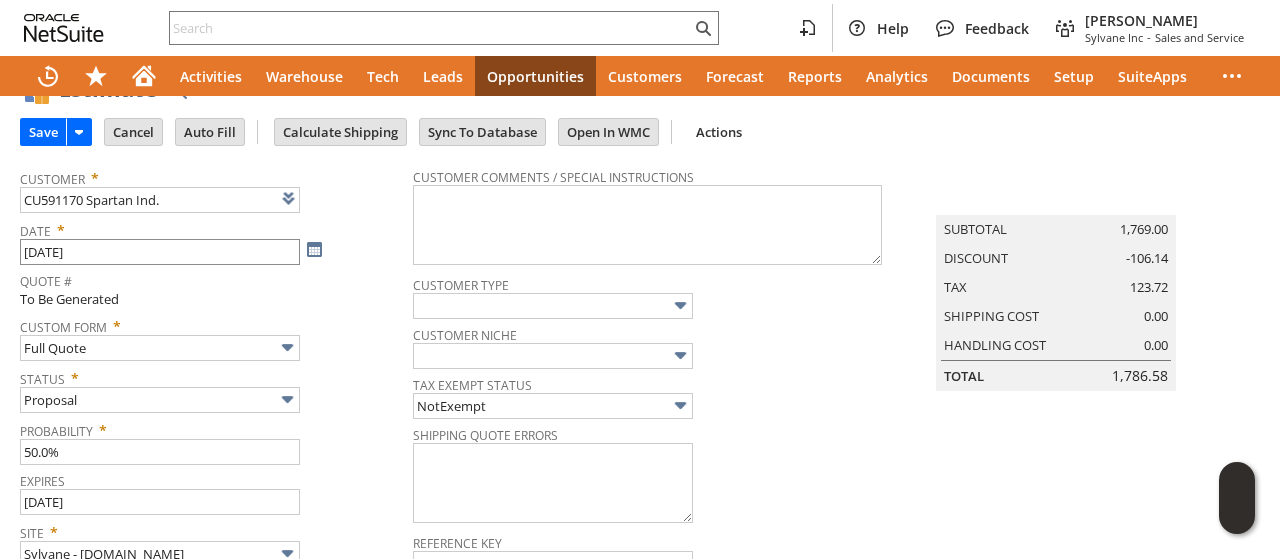 scroll, scrollTop: 0, scrollLeft: 0, axis: both 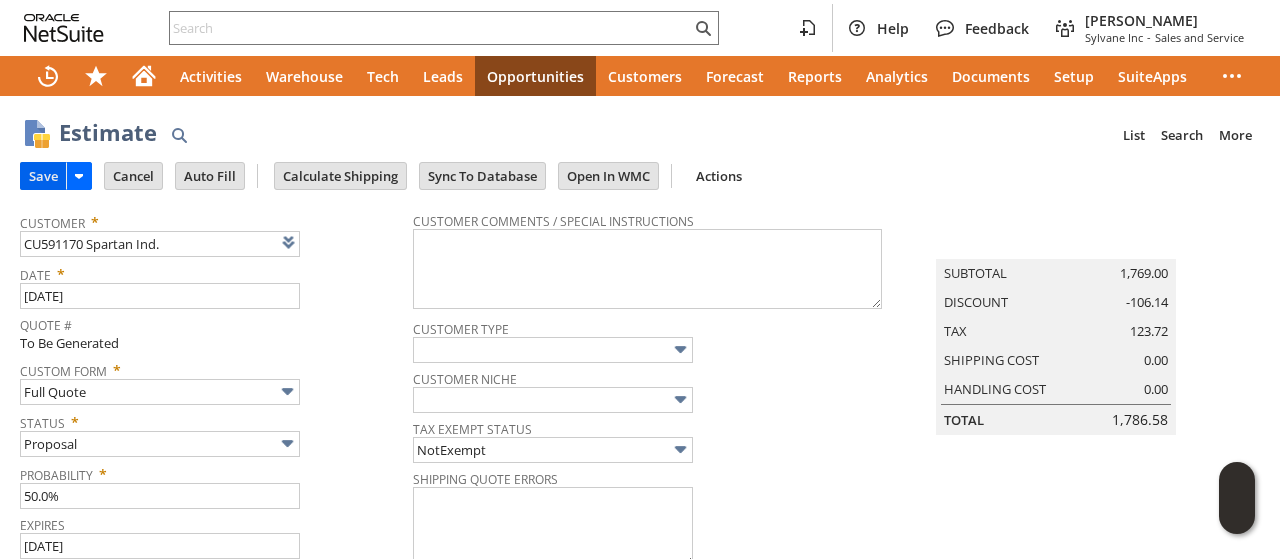 click on "Save" at bounding box center (43, 176) 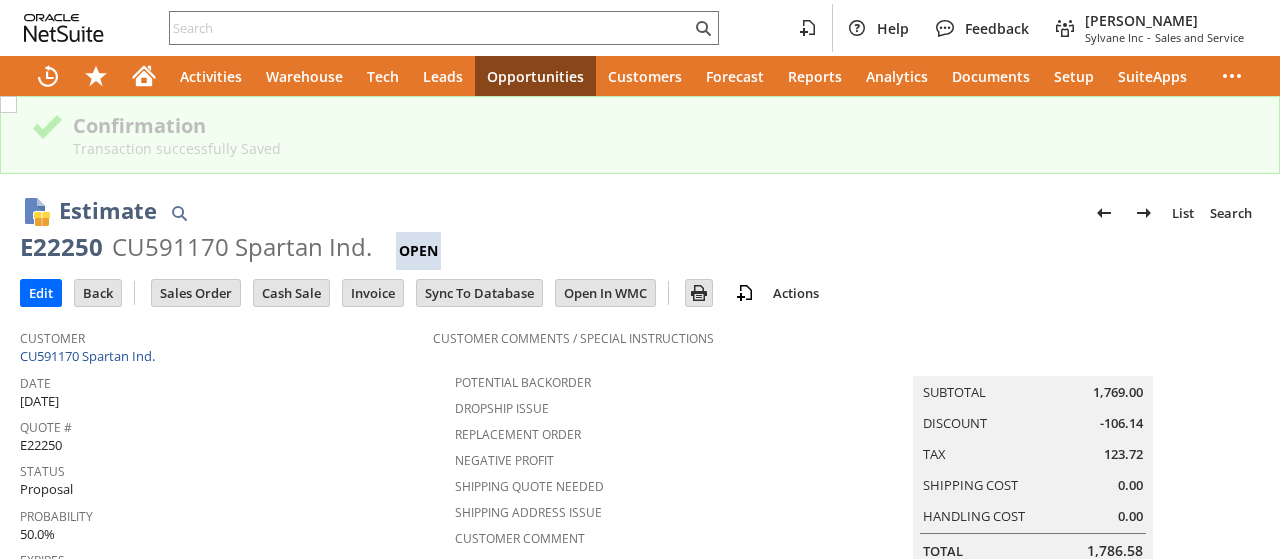 scroll, scrollTop: 0, scrollLeft: 0, axis: both 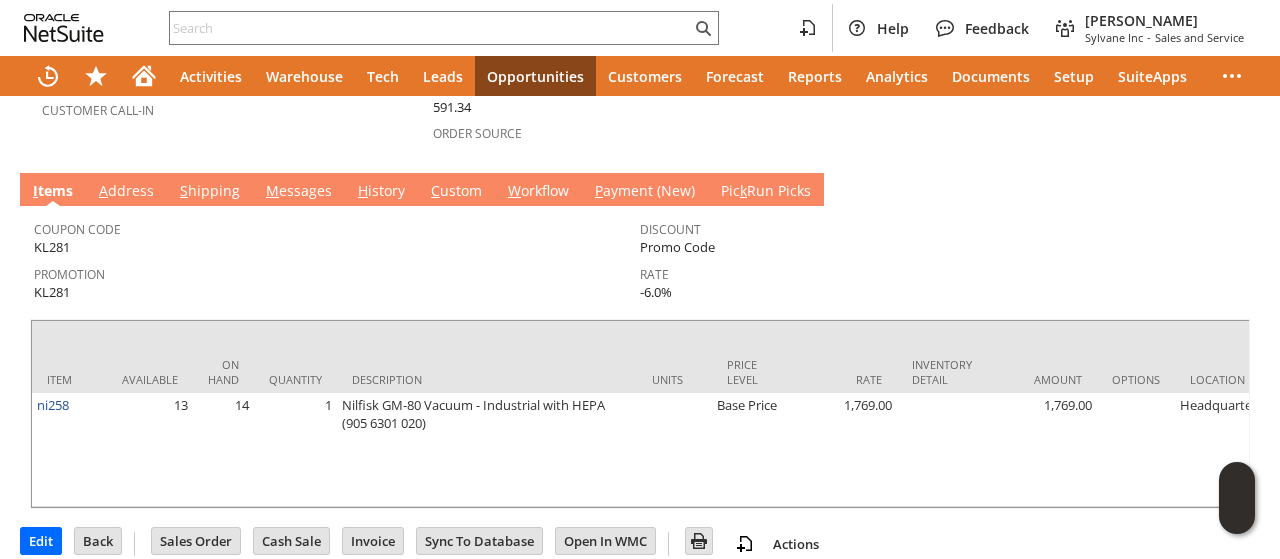 click on "M essages" at bounding box center (299, 192) 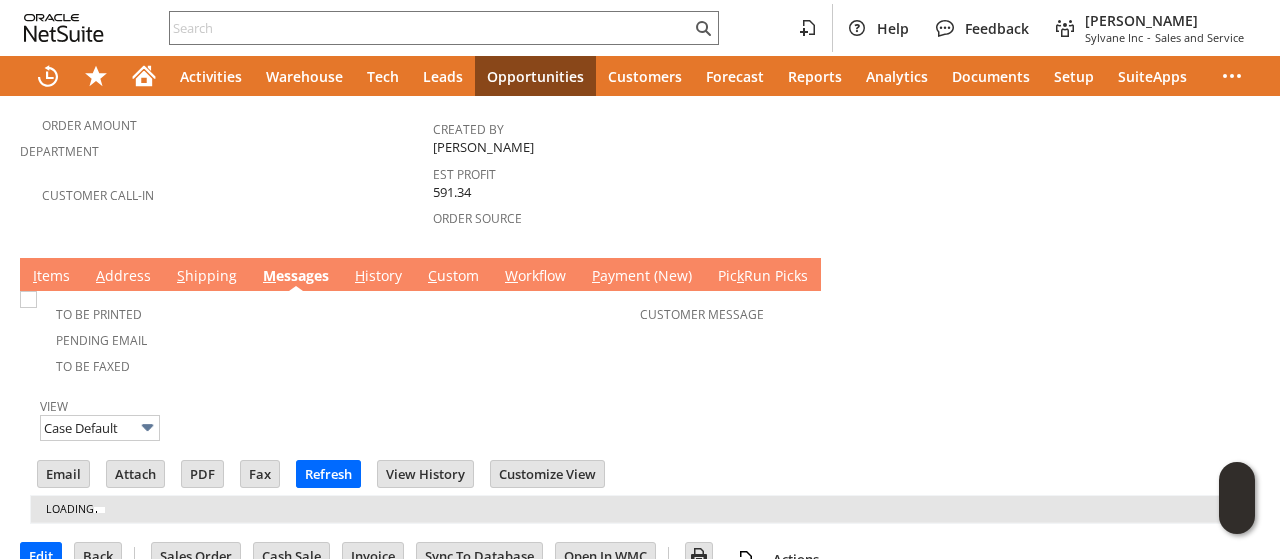 scroll, scrollTop: 0, scrollLeft: 0, axis: both 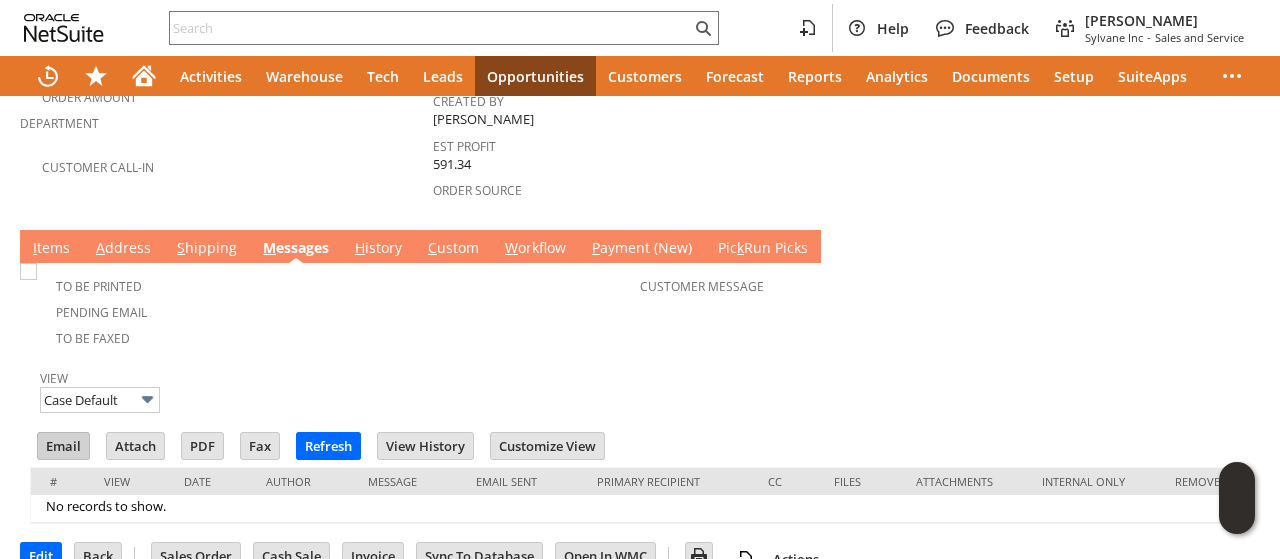 click on "Email" at bounding box center [63, 446] 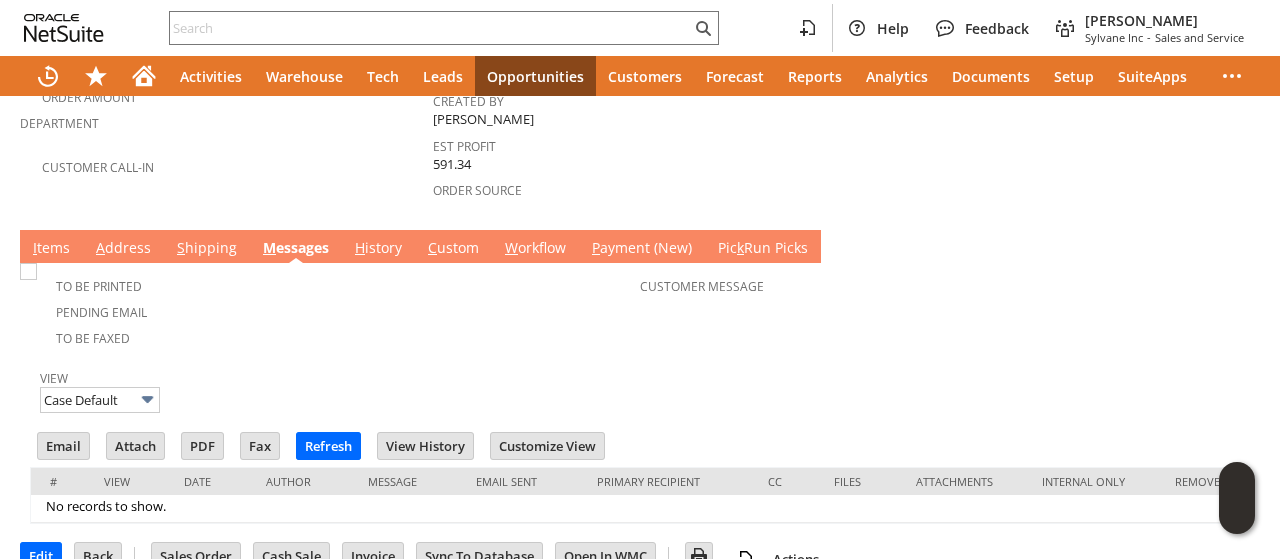 click at bounding box center (640, 359) 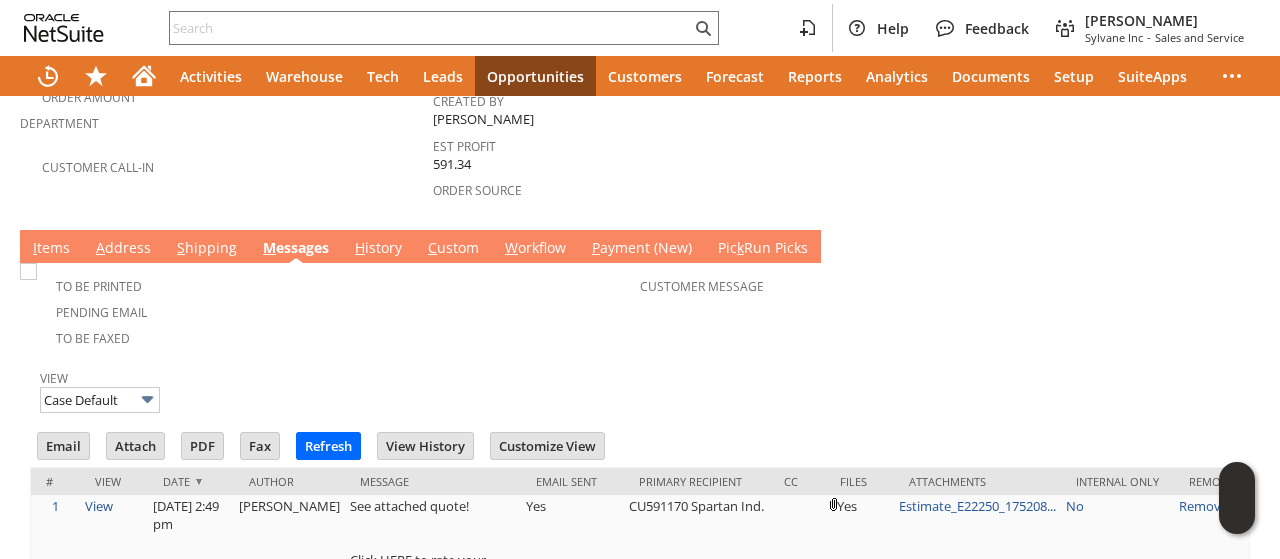 scroll, scrollTop: 0, scrollLeft: 0, axis: both 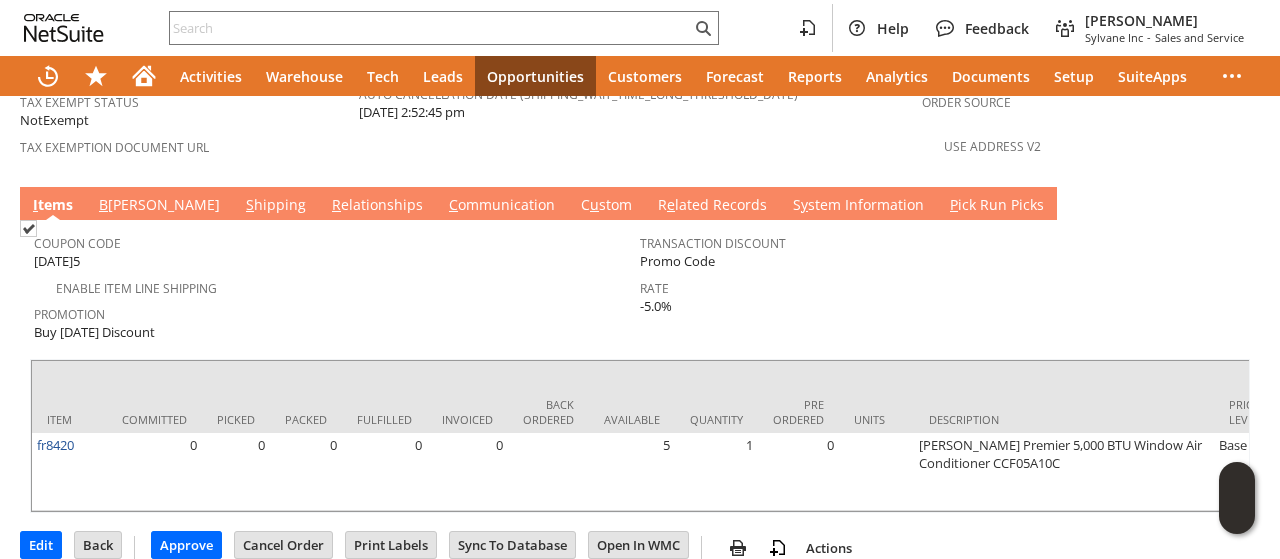 click on "B illing" at bounding box center (159, 206) 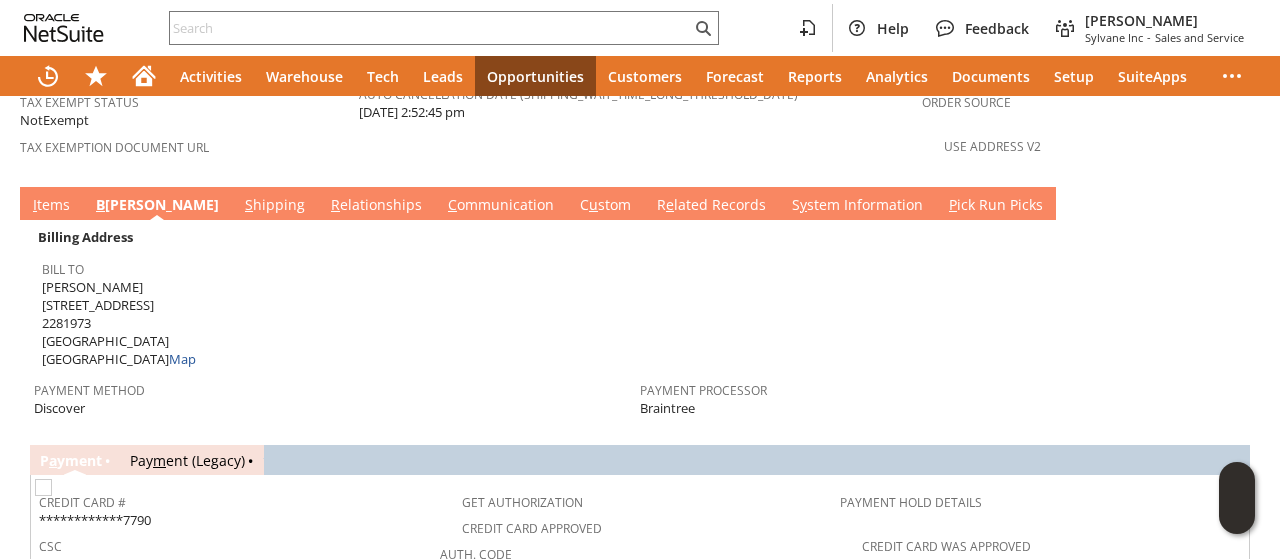 click on "I tems" at bounding box center (51, 206) 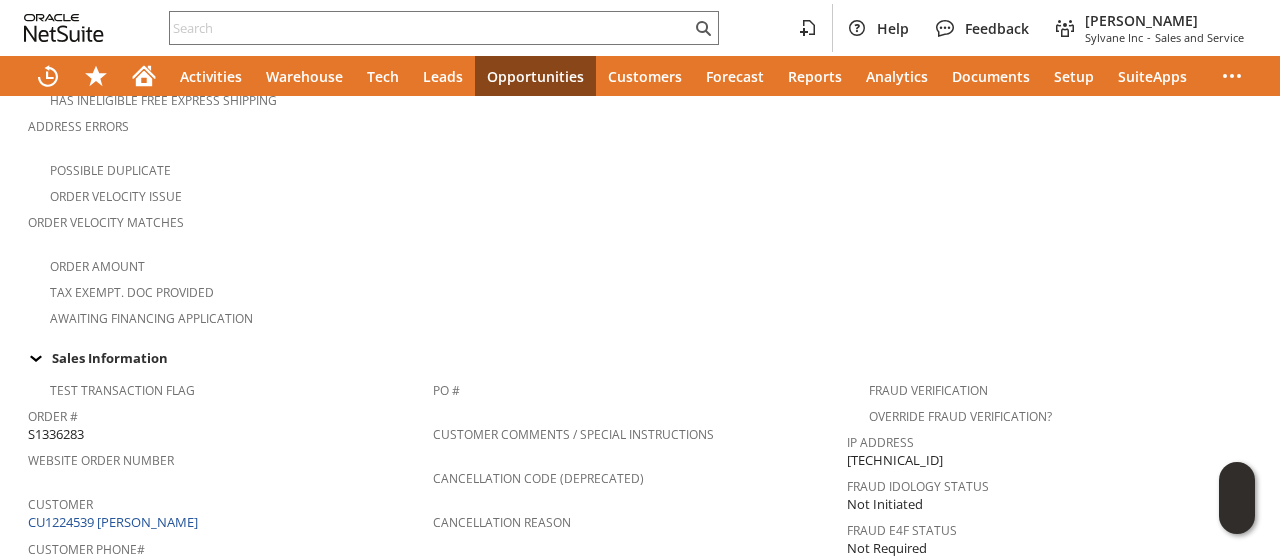 scroll, scrollTop: 0, scrollLeft: 0, axis: both 